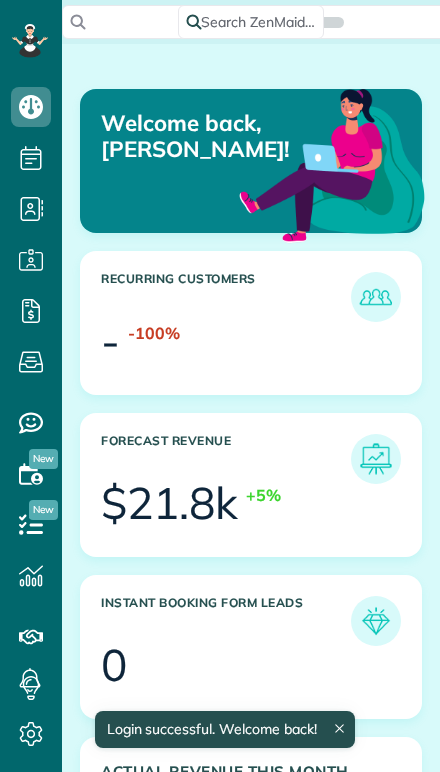 scroll, scrollTop: 0, scrollLeft: 0, axis: both 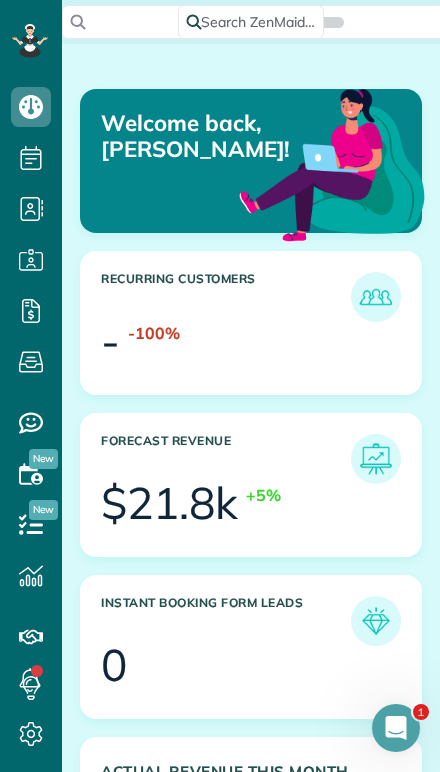 click on "-100%" at bounding box center [264, 344] 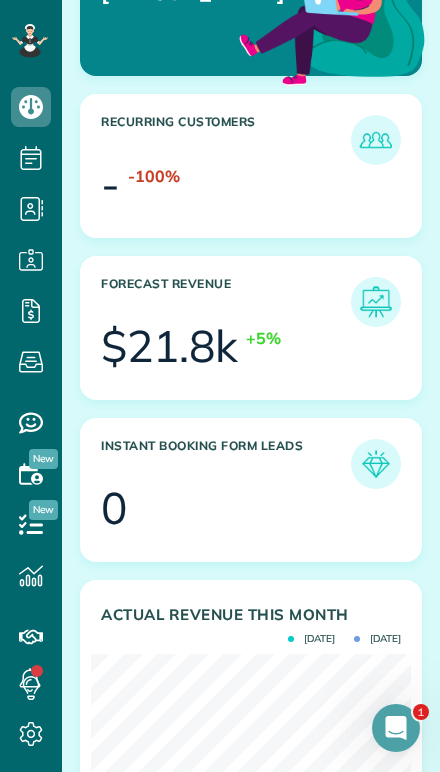scroll, scrollTop: 158, scrollLeft: 0, axis: vertical 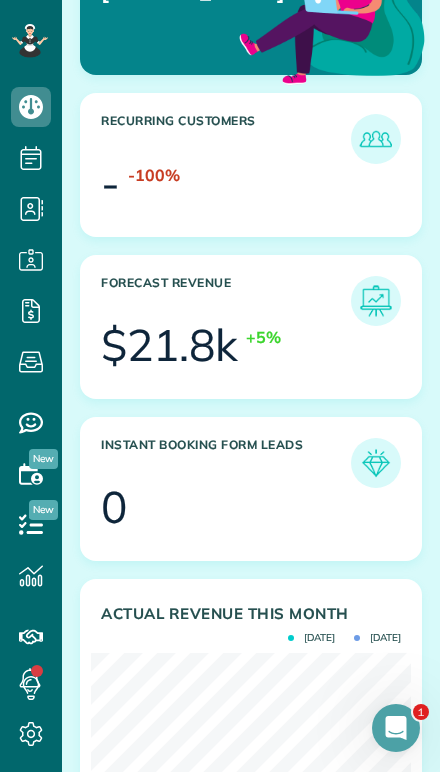 click at bounding box center (396, 728) 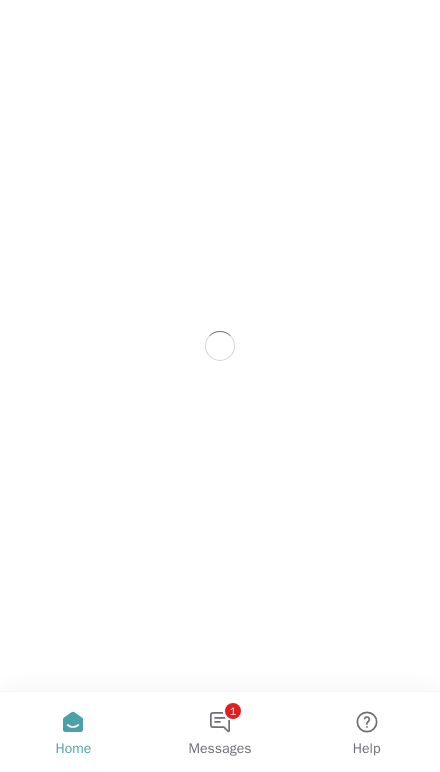 scroll, scrollTop: 0, scrollLeft: 0, axis: both 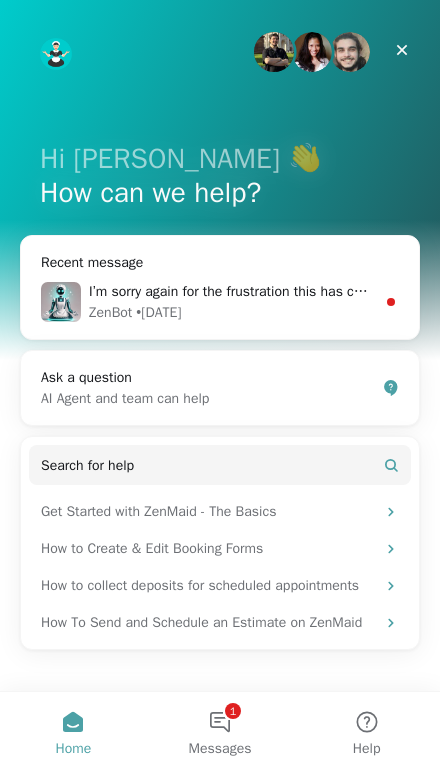 click on "I’m sorry again for the frustration this has caused, and I’m here if you need more help with rescheduling appointments and the amount due. Would you like to share any additional details about what you’re trying to resolve so I can assist you further? ZenBot •  6d ago" at bounding box center (220, 302) 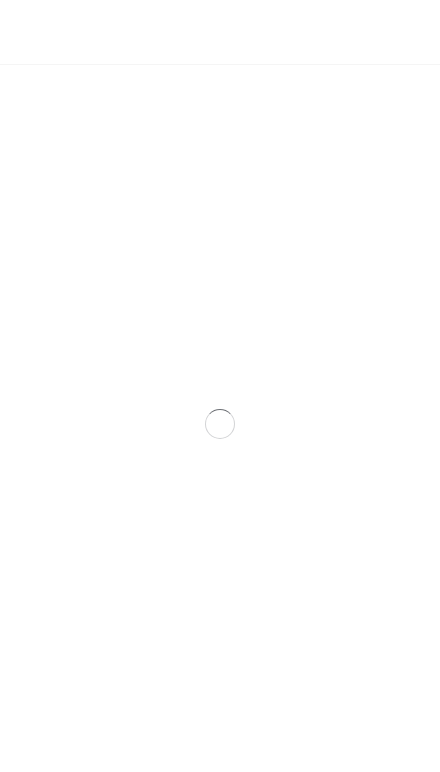 scroll, scrollTop: 44, scrollLeft: 0, axis: vertical 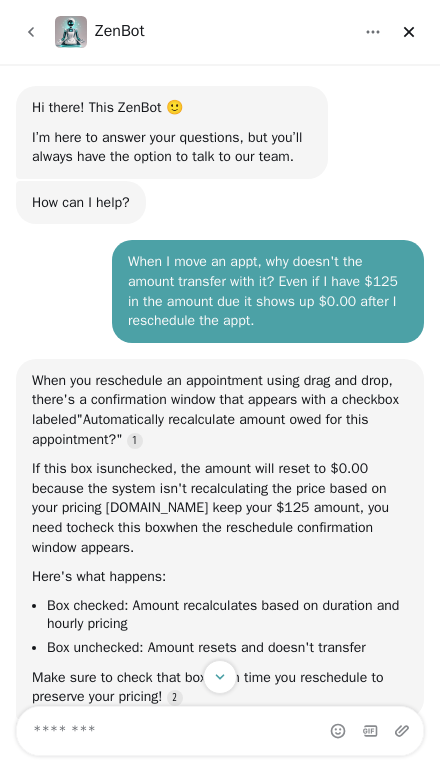 click 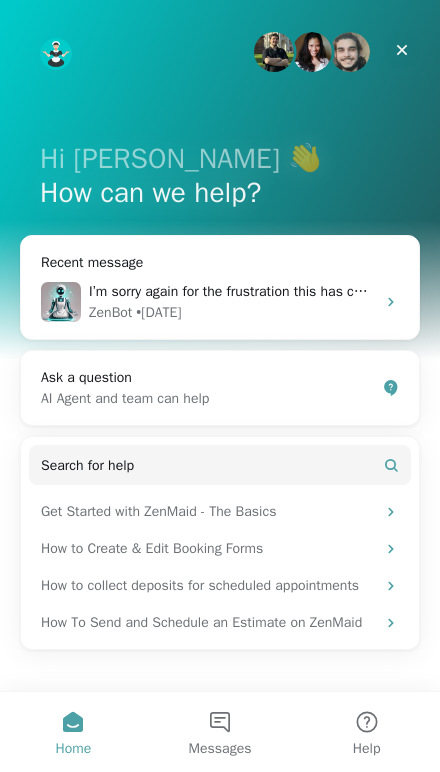 scroll, scrollTop: 11, scrollLeft: 0, axis: vertical 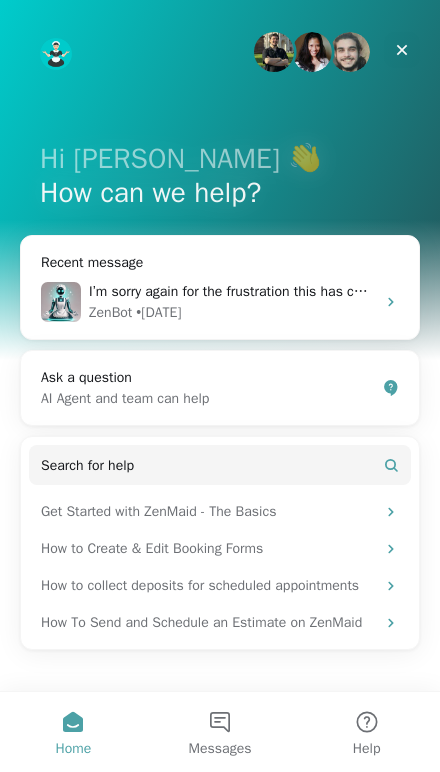 click on "Home" at bounding box center [73, 732] 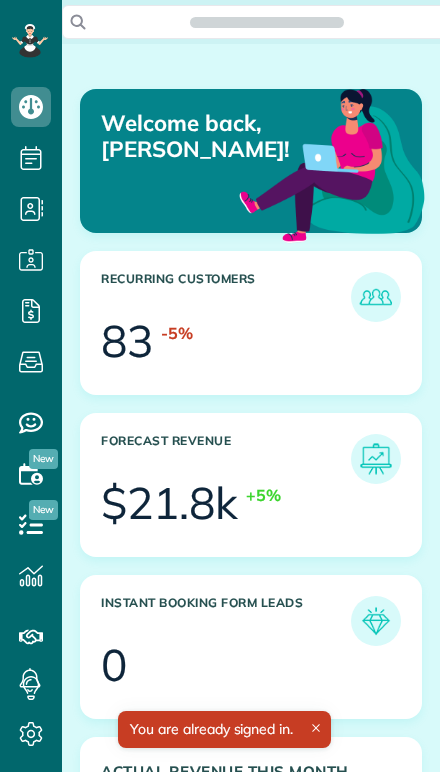 scroll, scrollTop: 0, scrollLeft: 0, axis: both 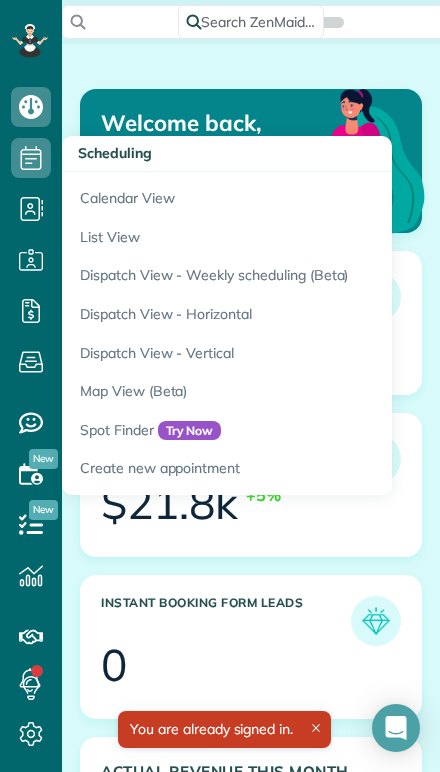 click on "Calendar View" at bounding box center [312, 195] 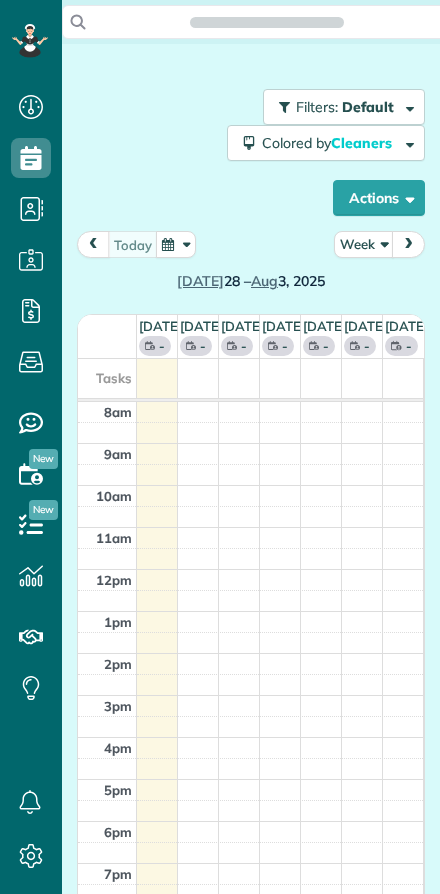 scroll, scrollTop: 0, scrollLeft: 0, axis: both 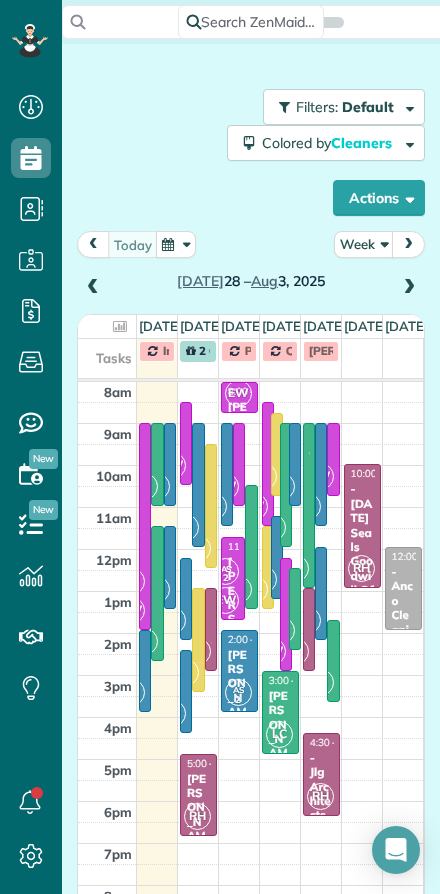 click on "Week" at bounding box center (364, 244) 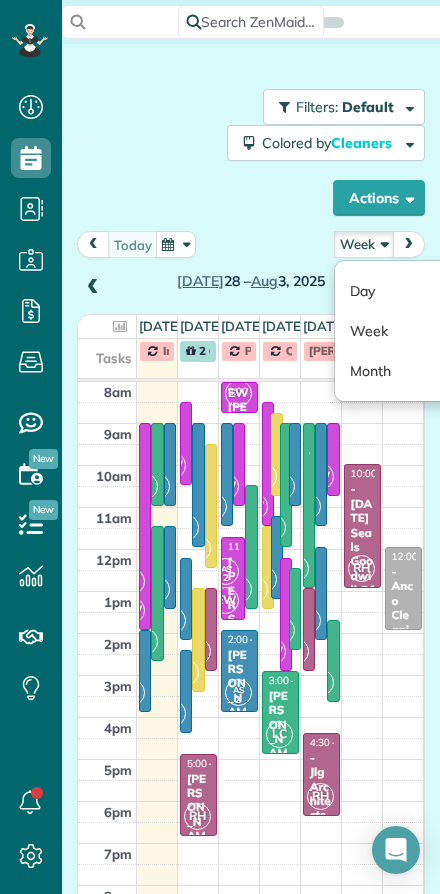 click on "Day" at bounding box center [414, 291] 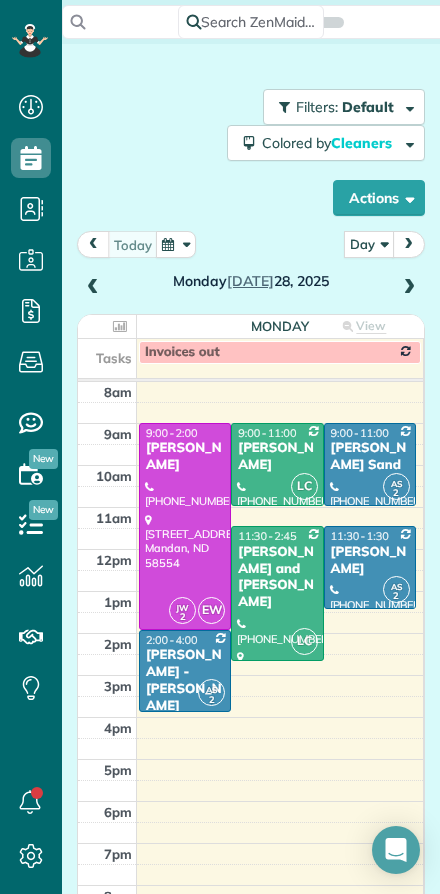 click at bounding box center [409, 288] 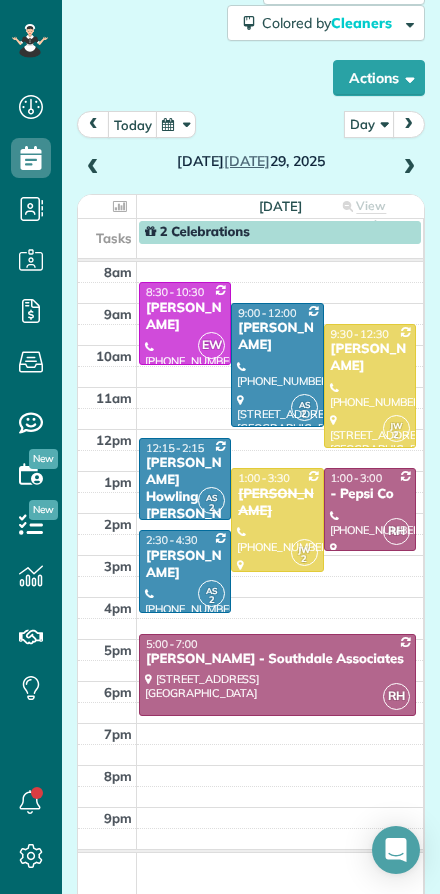scroll, scrollTop: 118, scrollLeft: 0, axis: vertical 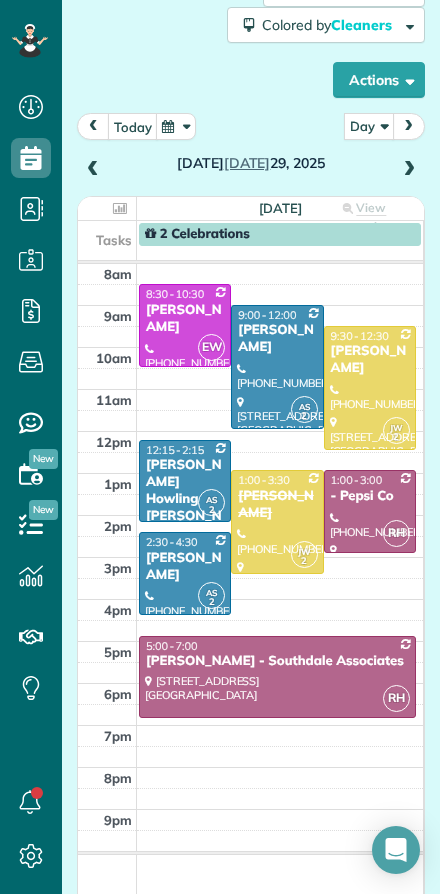 click at bounding box center (409, 170) 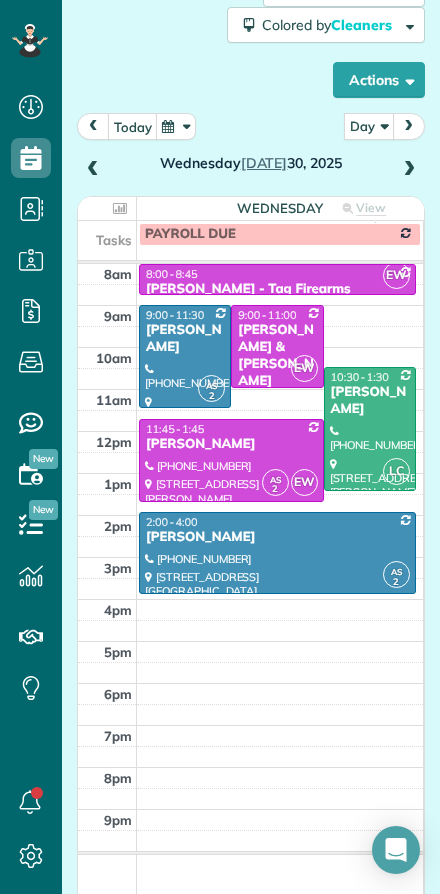 click at bounding box center [93, 170] 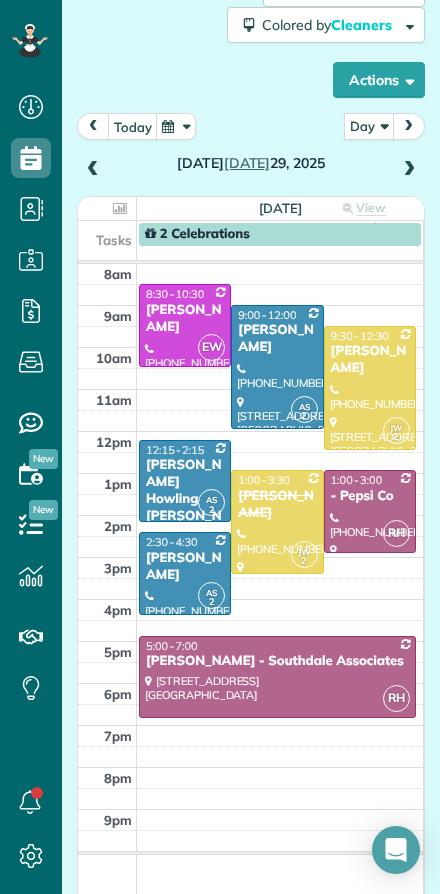 click at bounding box center [409, 170] 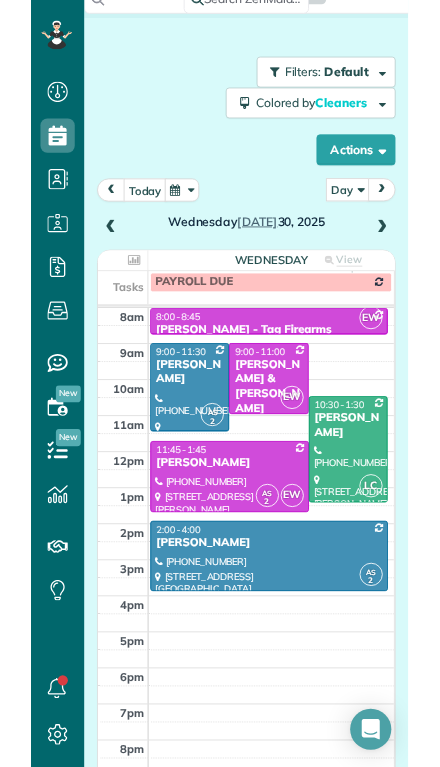 scroll, scrollTop: 31, scrollLeft: 0, axis: vertical 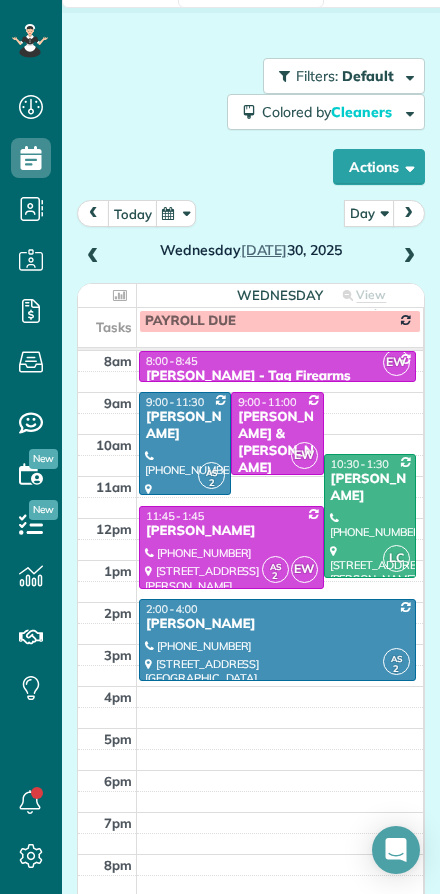 click at bounding box center [409, 257] 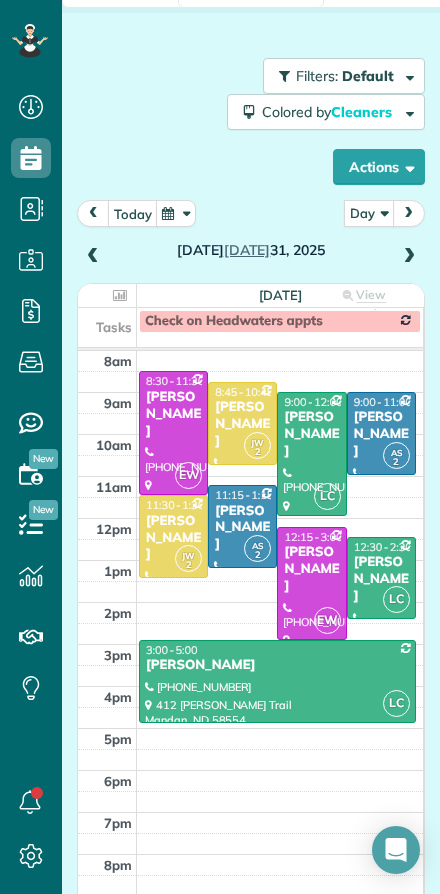 click at bounding box center [93, 257] 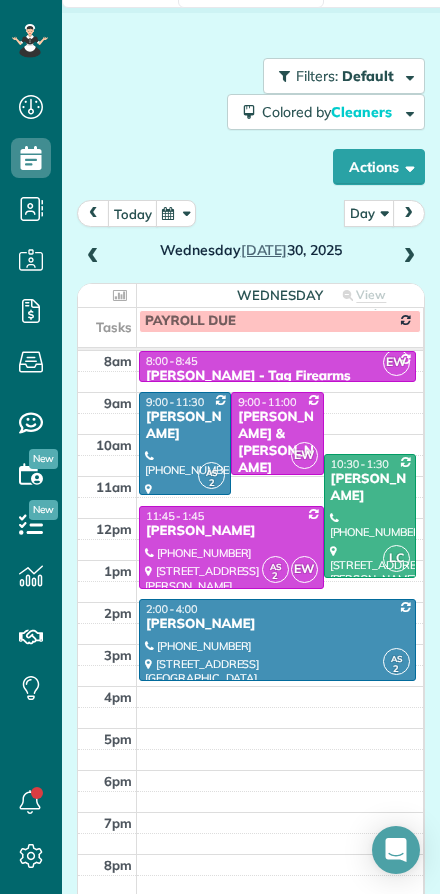 click at bounding box center [409, 257] 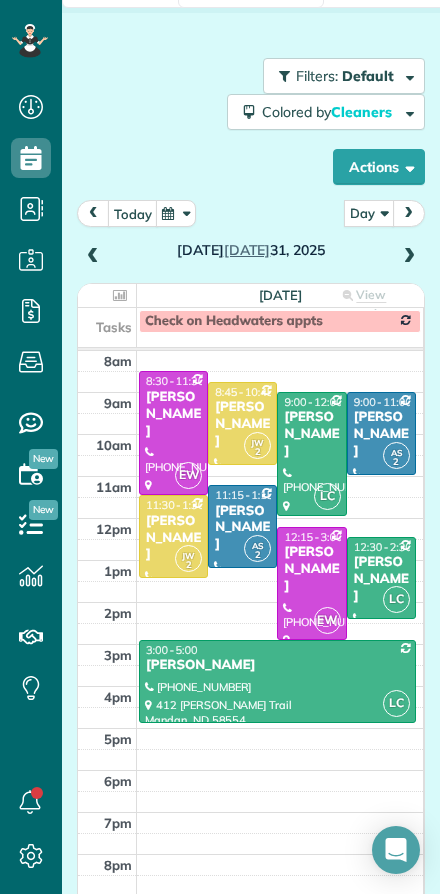 click at bounding box center [409, 257] 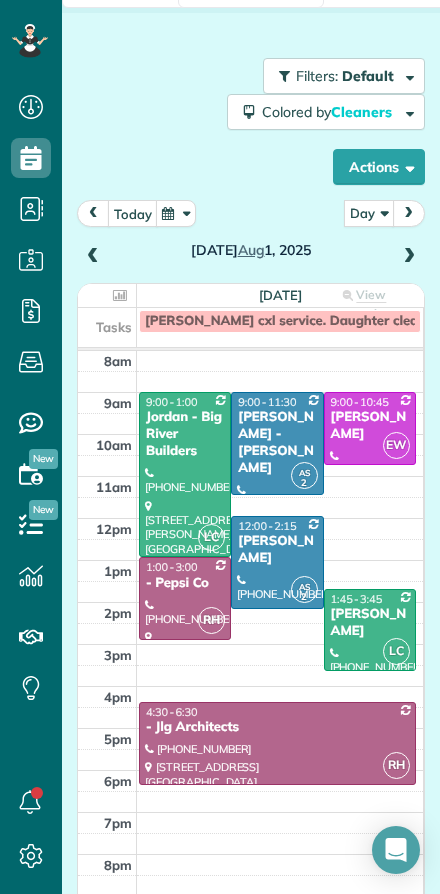 click at bounding box center (409, 257) 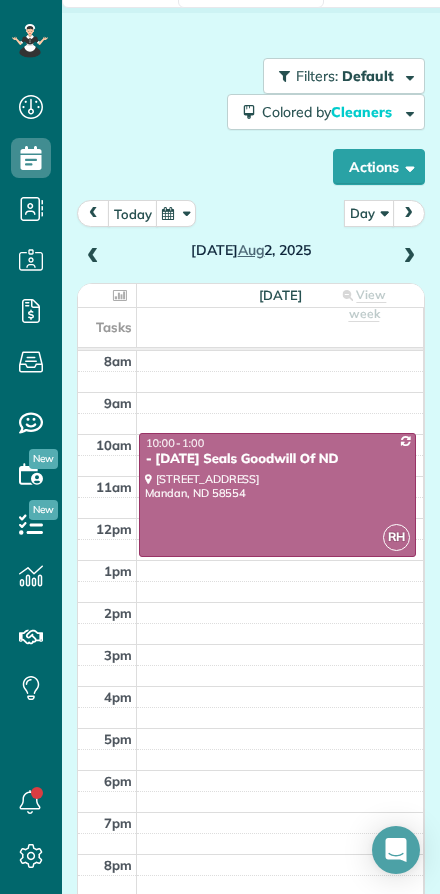 click at bounding box center [93, 257] 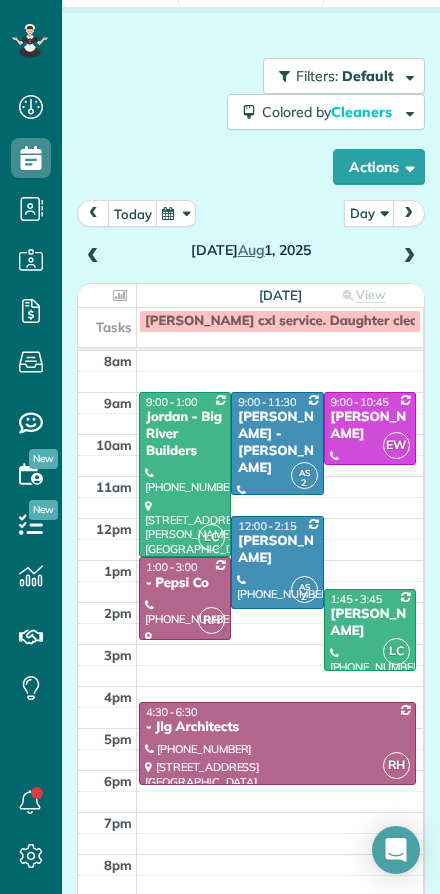 click at bounding box center (409, 257) 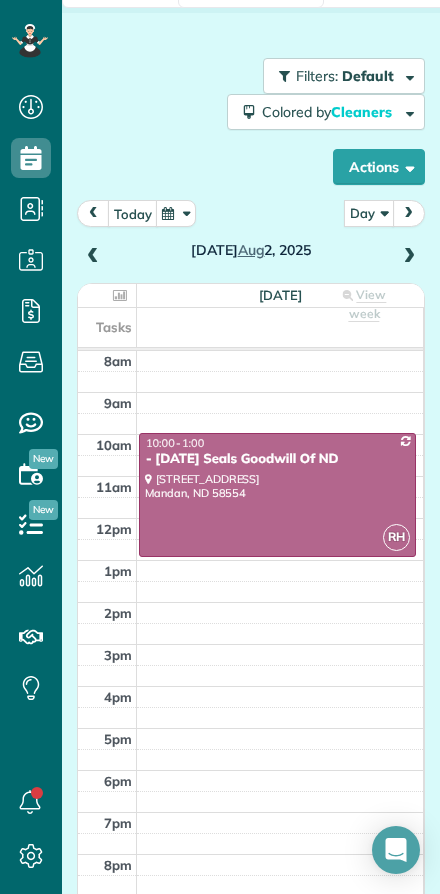 click at bounding box center [277, 495] 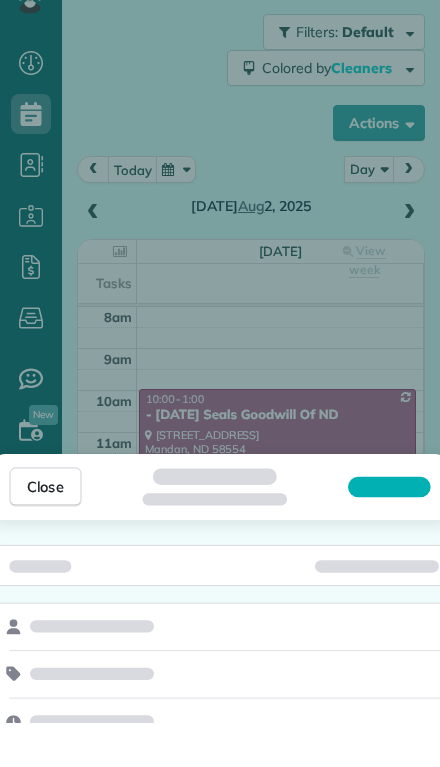 scroll, scrollTop: 44, scrollLeft: 0, axis: vertical 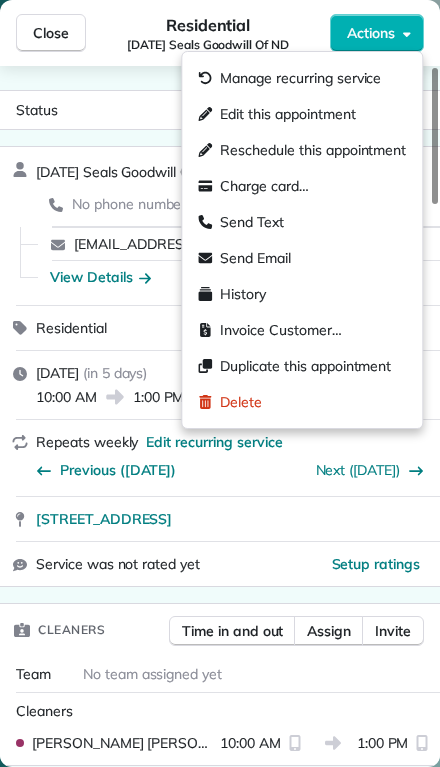 click on "Edit this appointment" at bounding box center (287, 114) 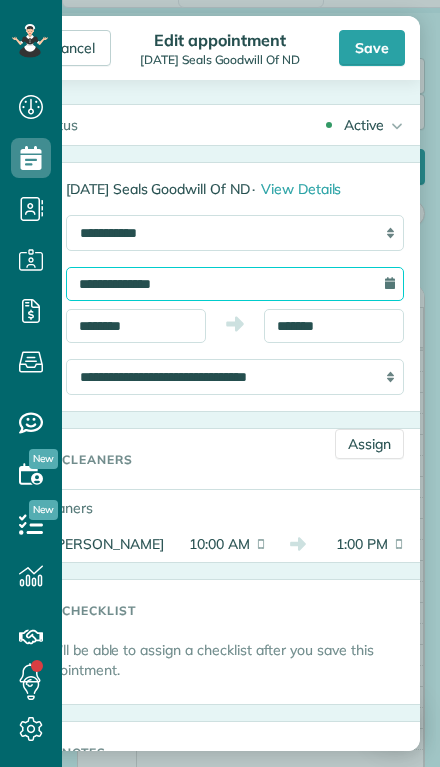 click on "**********" at bounding box center [235, 284] 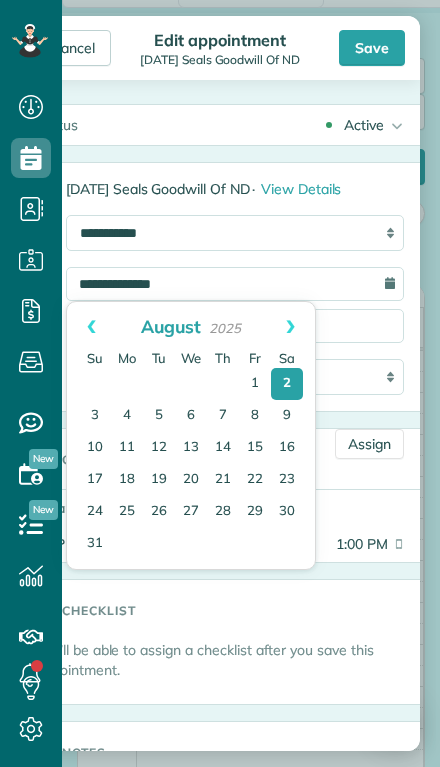 click on "Prev" at bounding box center [91, 327] 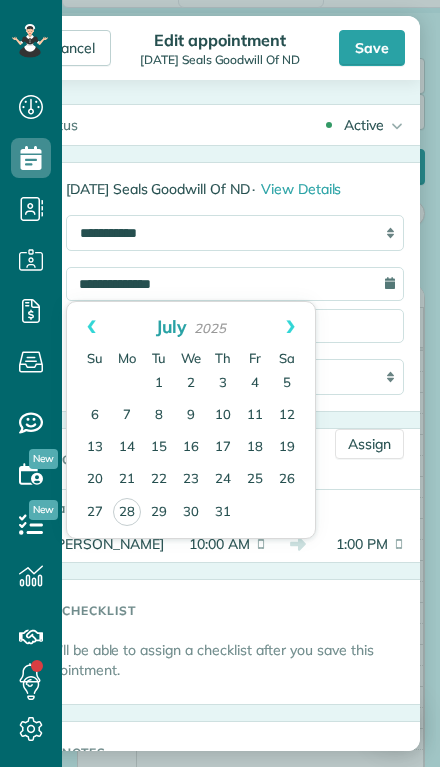 click on "31" at bounding box center [223, 513] 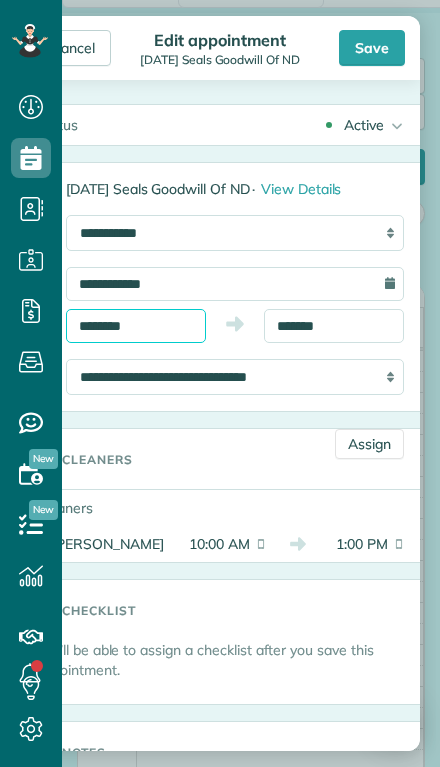 click on "********" at bounding box center [136, 326] 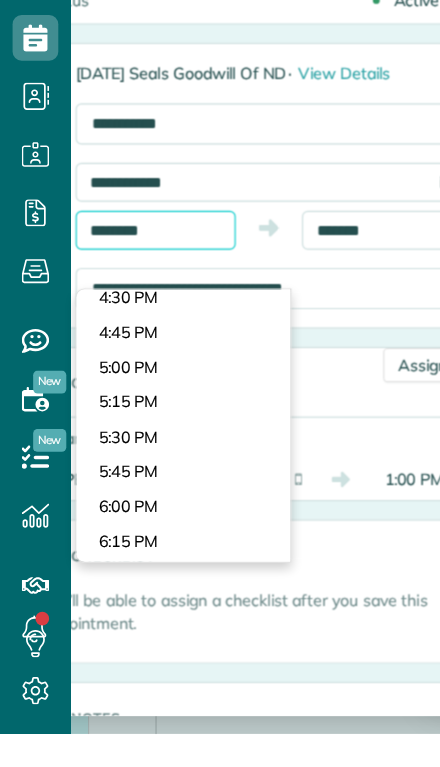 scroll, scrollTop: 1996, scrollLeft: 0, axis: vertical 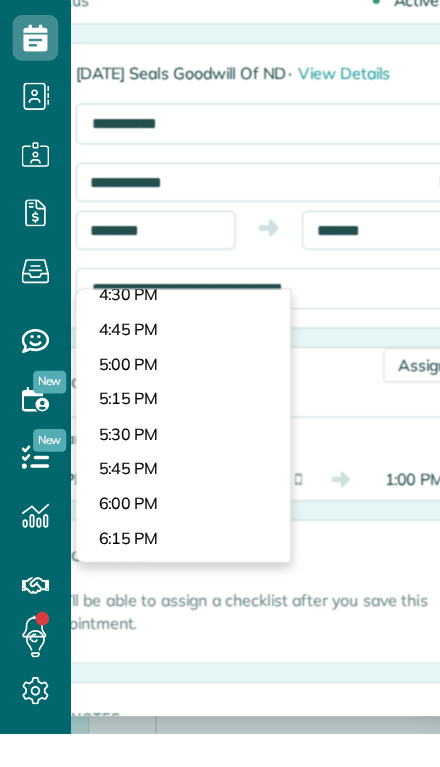 click on "Dashboard
Scheduling
Calendar View
List View
Dispatch View - Weekly scheduling (Beta)" at bounding box center (220, 383) 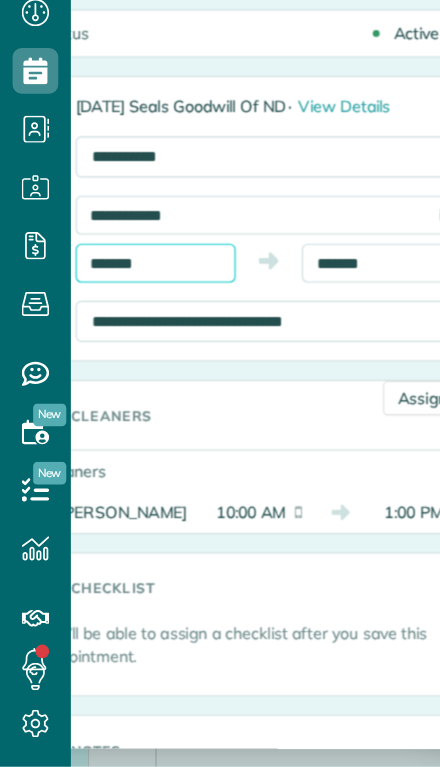 click on "*******" at bounding box center [136, 326] 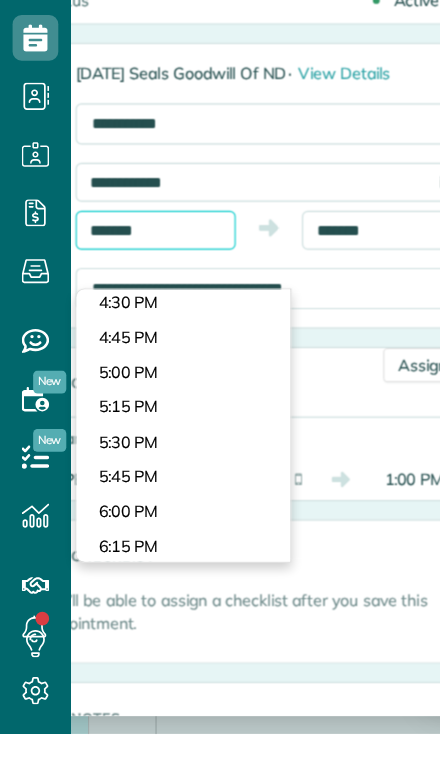 scroll, scrollTop: 1985, scrollLeft: 0, axis: vertical 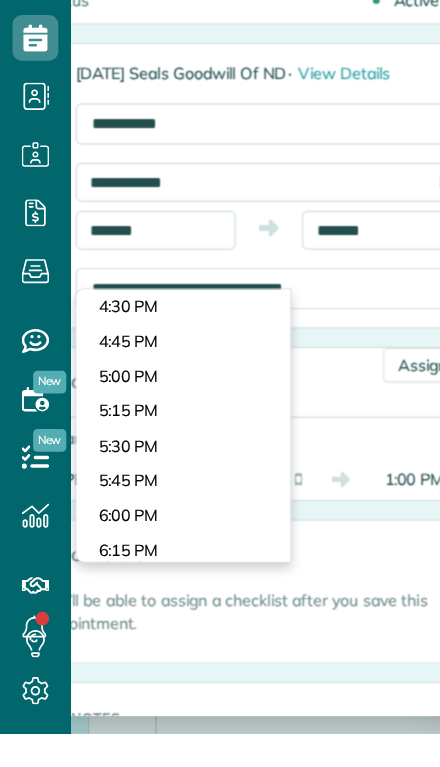click on "Dashboard
Scheduling
Calendar View
List View
Dispatch View - Weekly scheduling (Beta)" at bounding box center (220, 383) 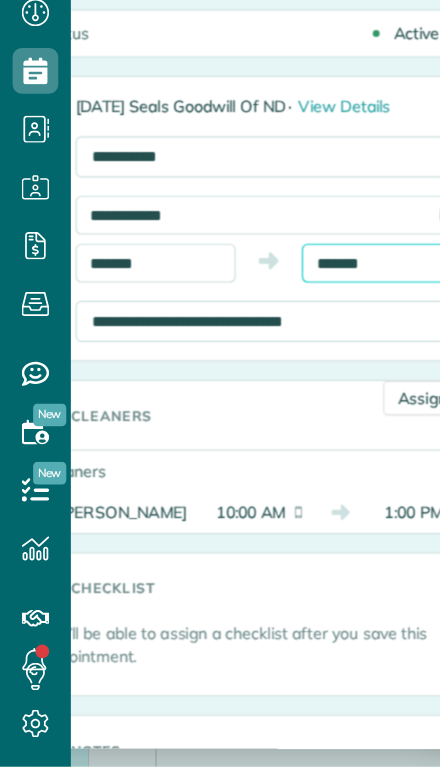 click on "*******" at bounding box center (334, 326) 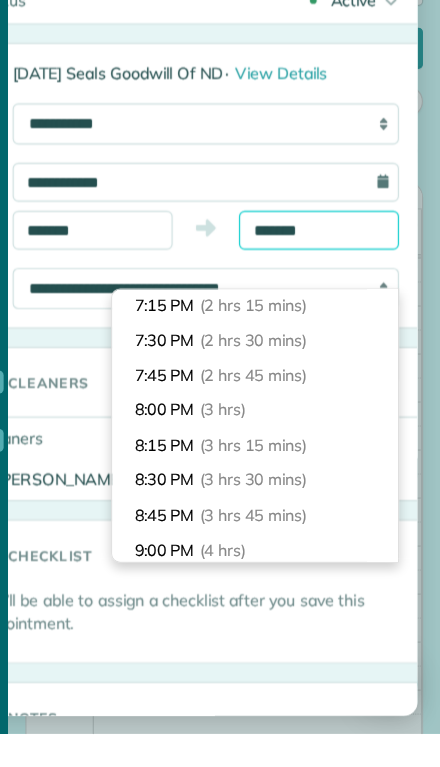 scroll, scrollTop: 297, scrollLeft: 0, axis: vertical 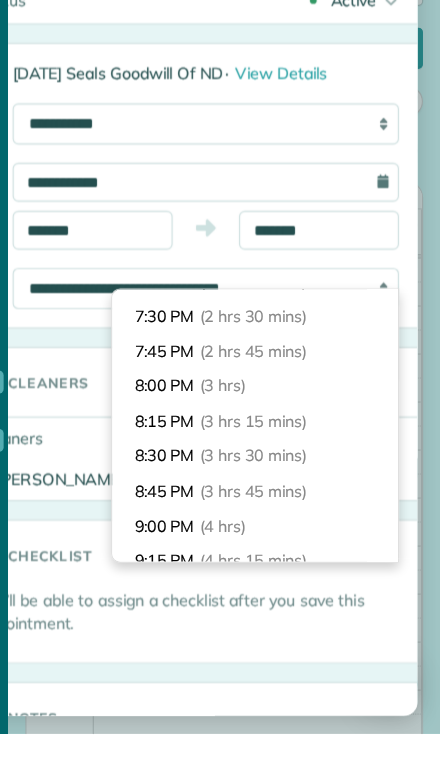 click on "8:00 PM  (3 hrs)" at bounding box center [278, 462] 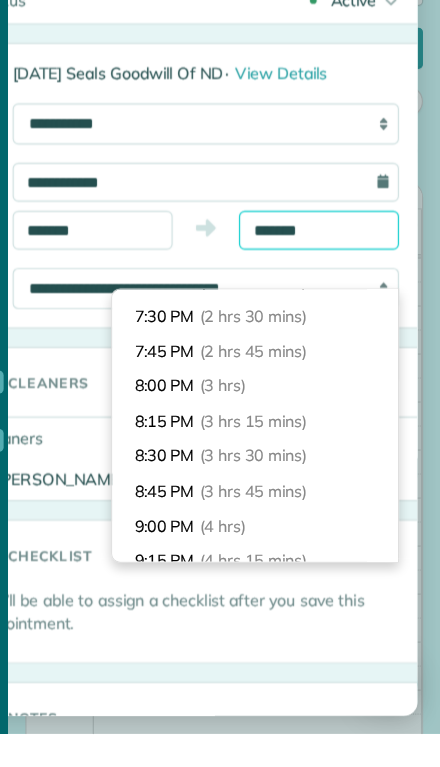 type on "*******" 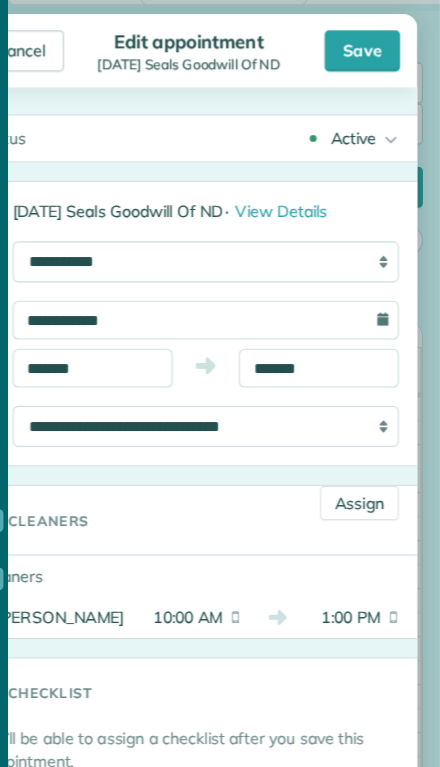 scroll, scrollTop: 0, scrollLeft: 0, axis: both 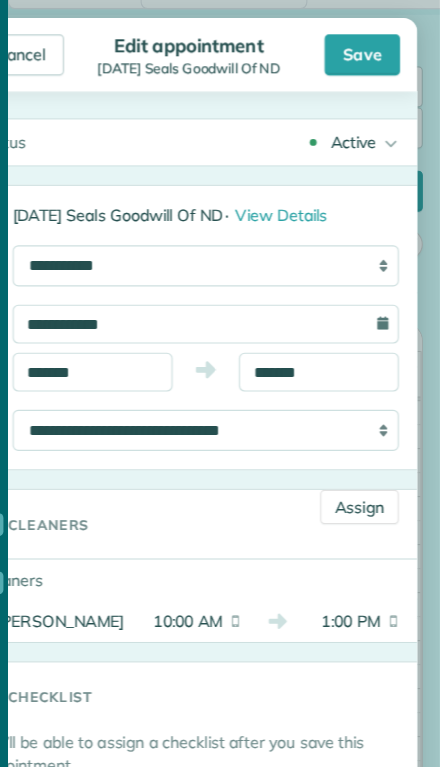 click on "Save" at bounding box center (372, 48) 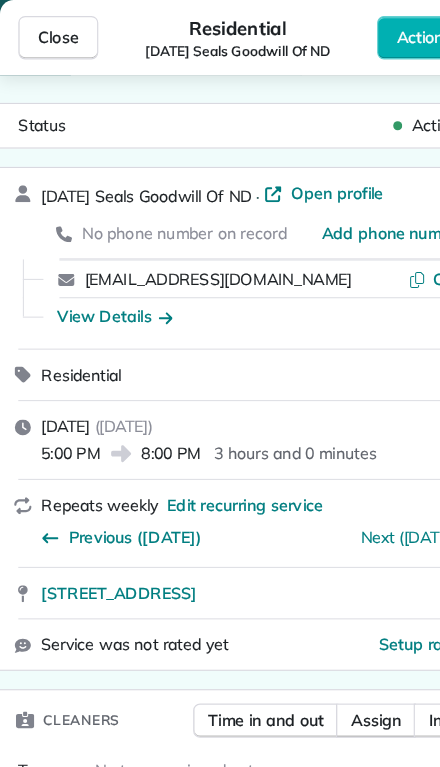click on "Close" at bounding box center [51, 33] 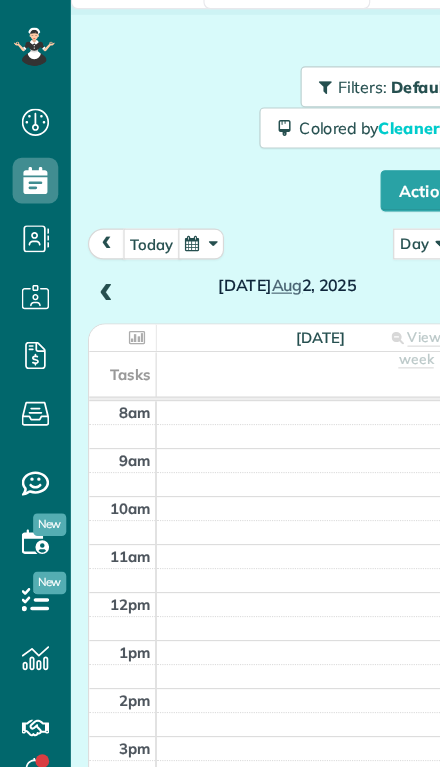 click on "[DATE]" at bounding box center (251, 235) 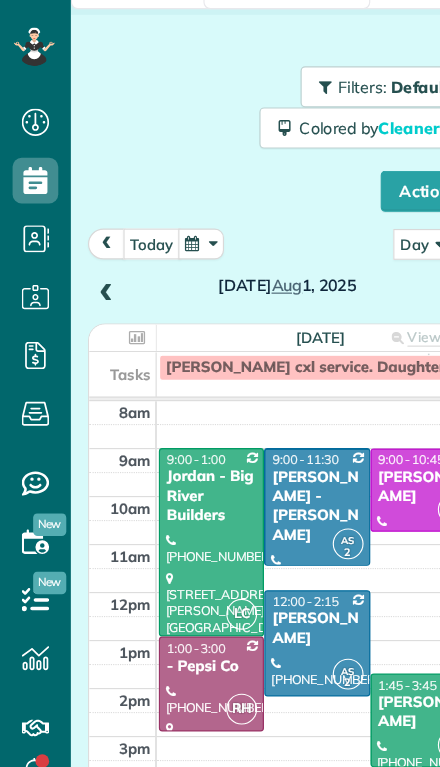 click at bounding box center (93, 257) 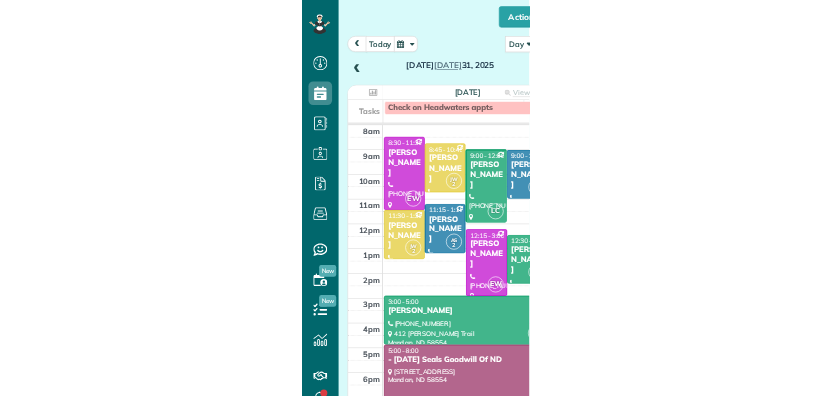 scroll, scrollTop: 26, scrollLeft: 0, axis: vertical 